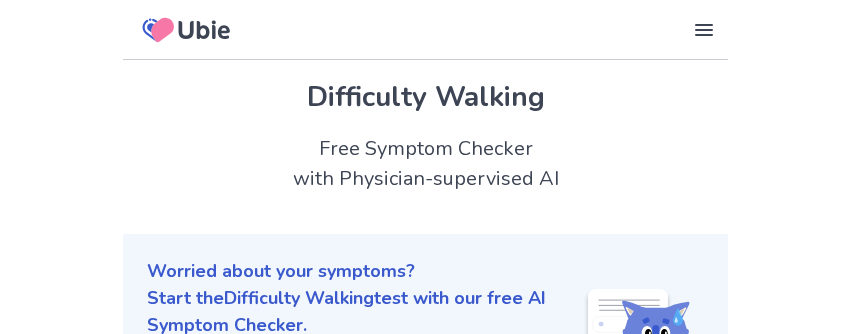 scroll, scrollTop: 0, scrollLeft: 0, axis: both 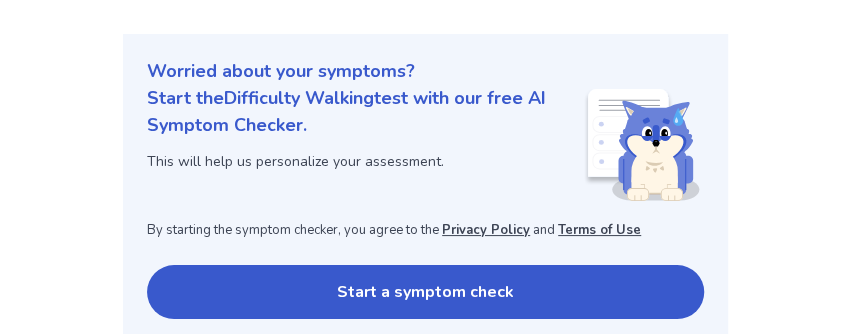 click on "Start a symptom check" at bounding box center [425, 292] 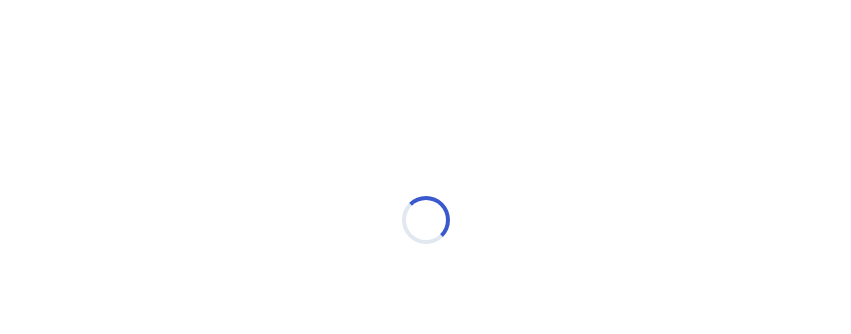 scroll, scrollTop: 0, scrollLeft: 0, axis: both 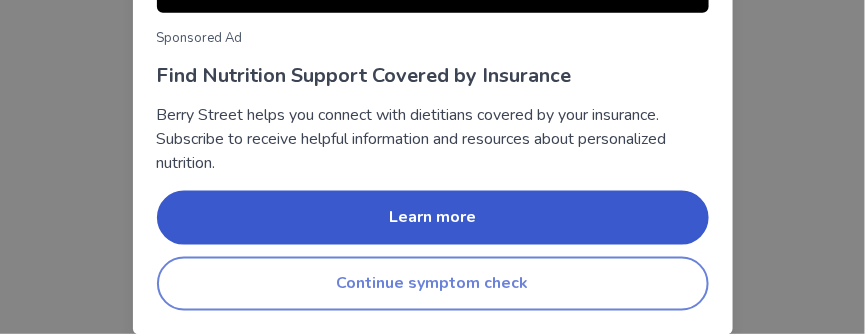 click on "Continue symptom check" at bounding box center (433, 284) 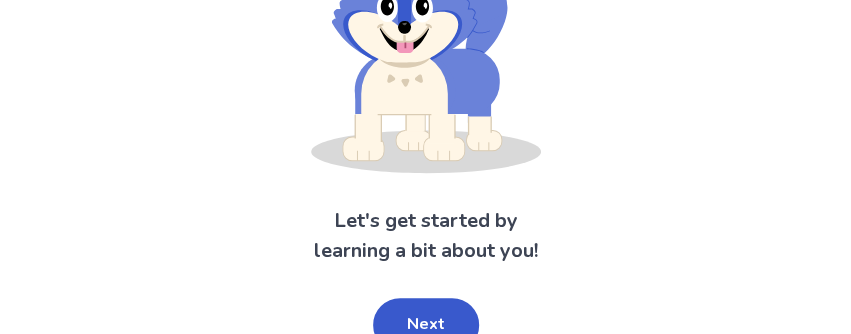 scroll, scrollTop: 254, scrollLeft: 0, axis: vertical 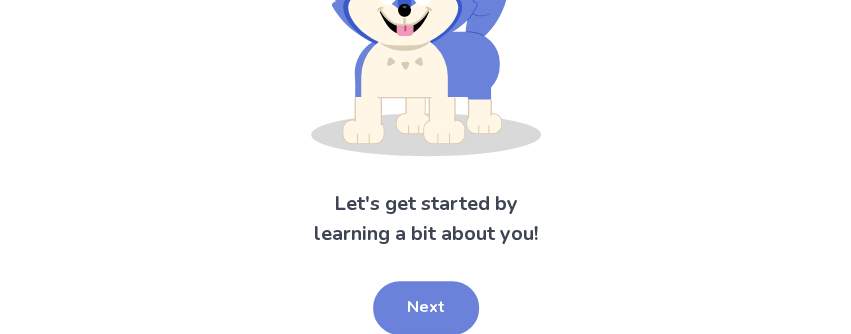 click on "Next" at bounding box center [426, 308] 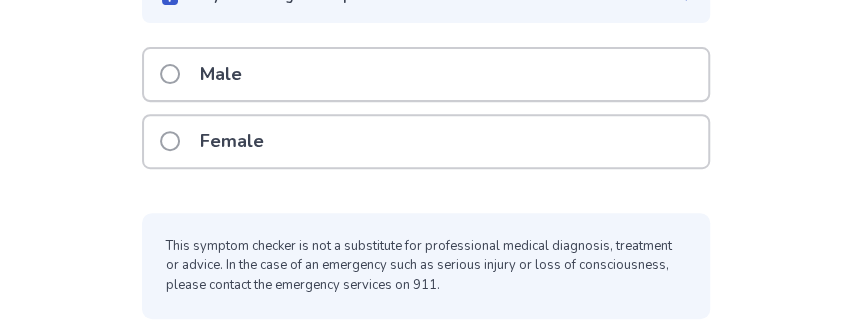 click at bounding box center [170, 141] 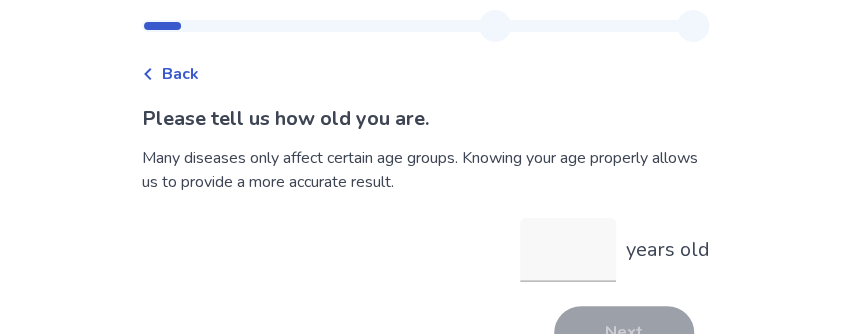 scroll, scrollTop: 91, scrollLeft: 0, axis: vertical 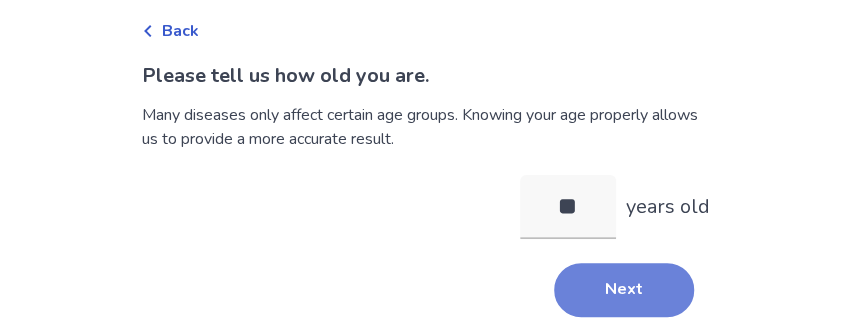type on "**" 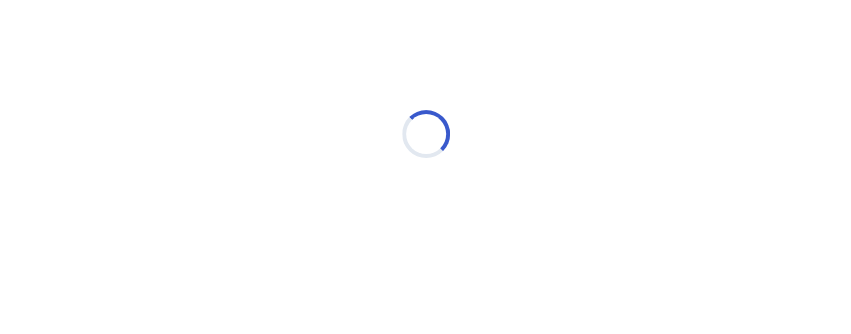 scroll, scrollTop: 85, scrollLeft: 0, axis: vertical 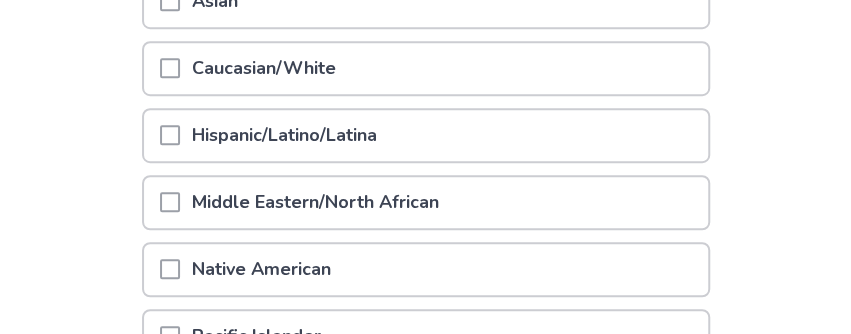 click at bounding box center [170, 68] 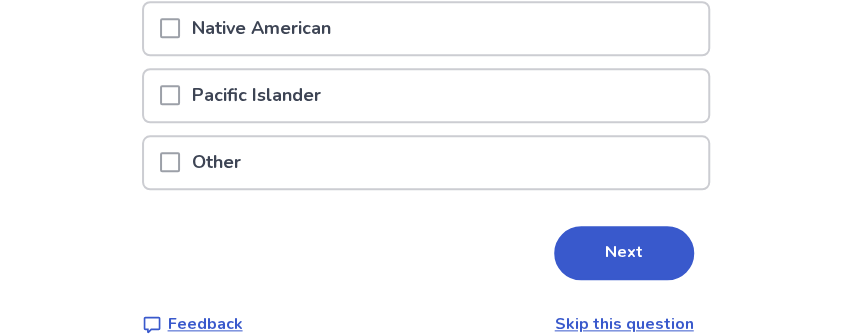 scroll, scrollTop: 663, scrollLeft: 0, axis: vertical 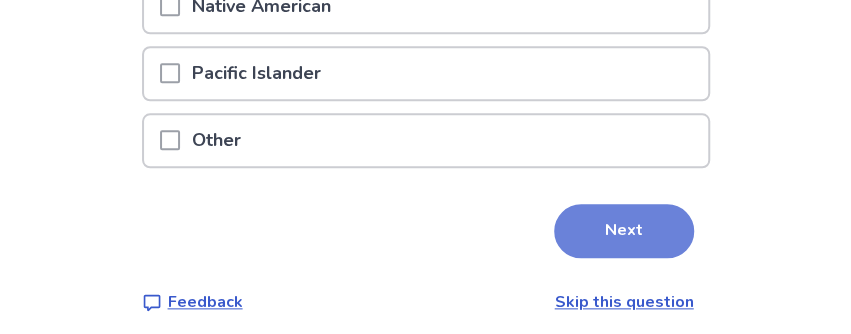 click on "Next" at bounding box center [624, 231] 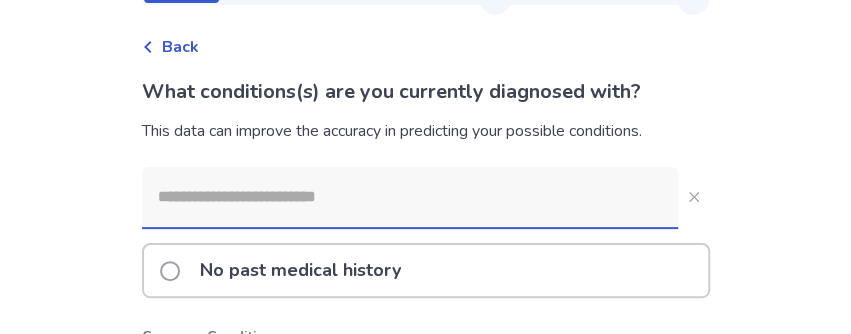 scroll, scrollTop: 100, scrollLeft: 0, axis: vertical 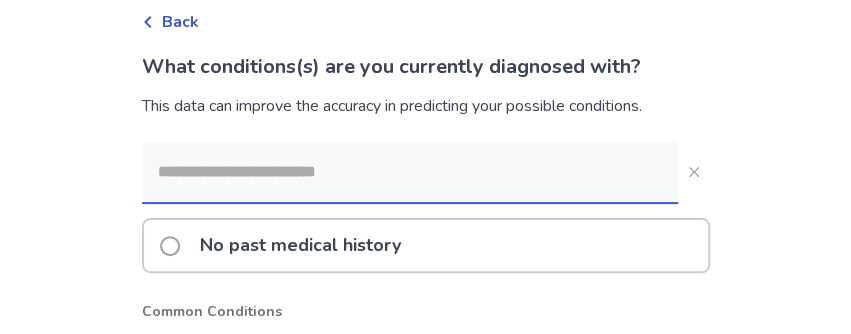 click at bounding box center (410, 172) 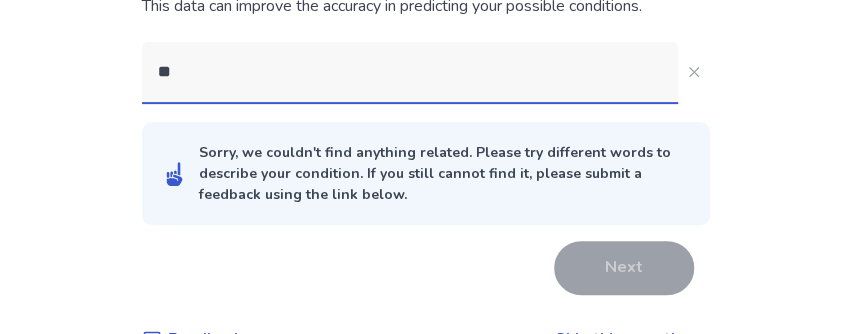 scroll, scrollTop: 100, scrollLeft: 0, axis: vertical 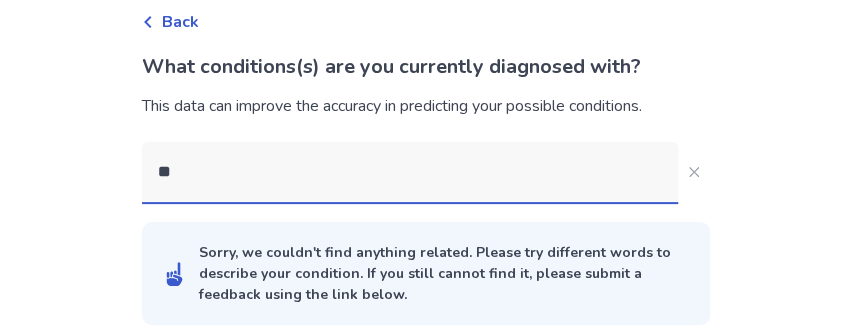 click on "**" at bounding box center (410, 172) 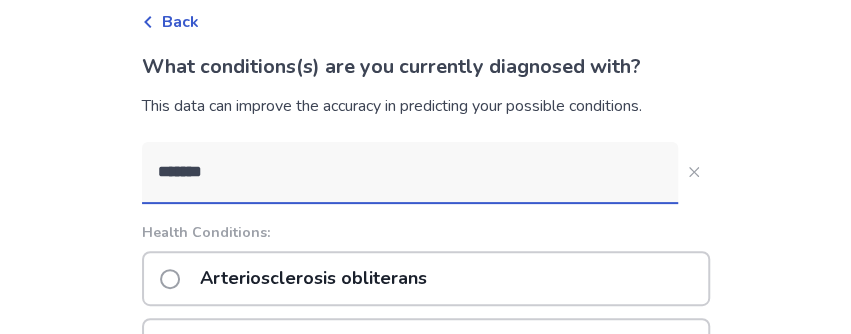 type on "*******" 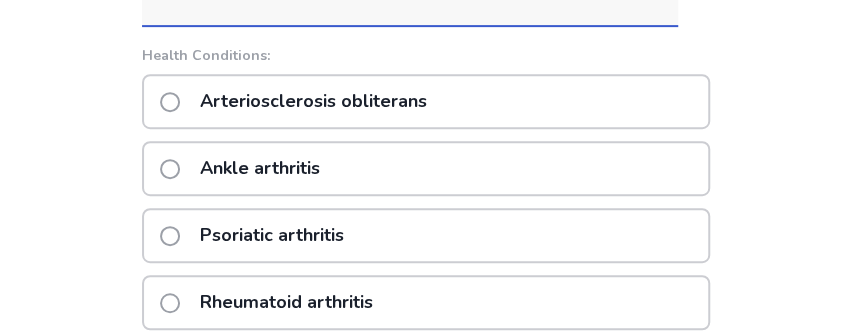 scroll, scrollTop: 300, scrollLeft: 0, axis: vertical 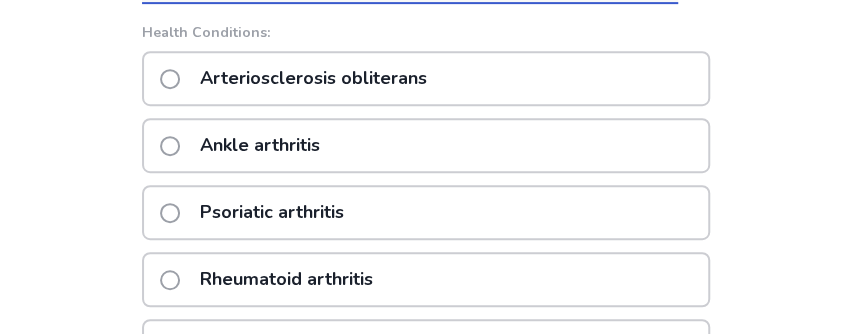 click on "Psoriatic arthritis" at bounding box center (272, 212) 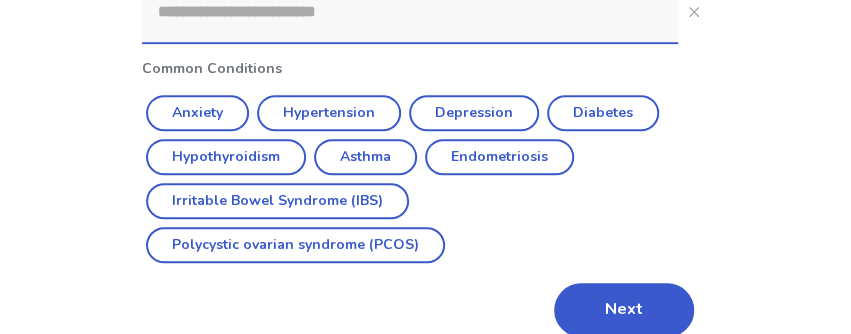 scroll, scrollTop: 342, scrollLeft: 0, axis: vertical 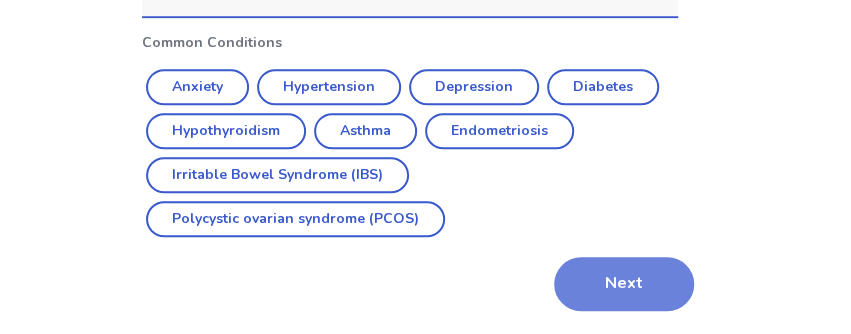 click on "Next" at bounding box center (624, 284) 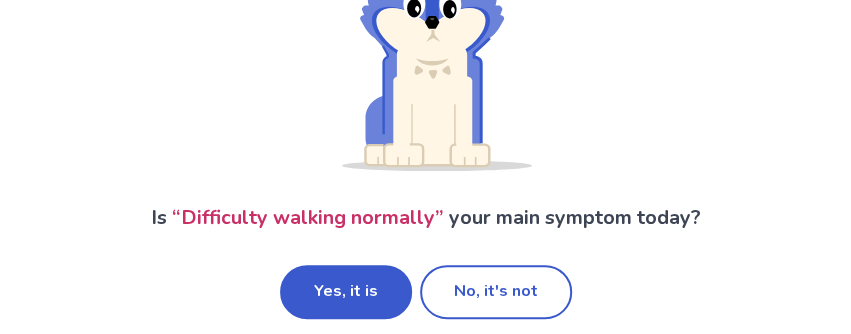 scroll, scrollTop: 289, scrollLeft: 0, axis: vertical 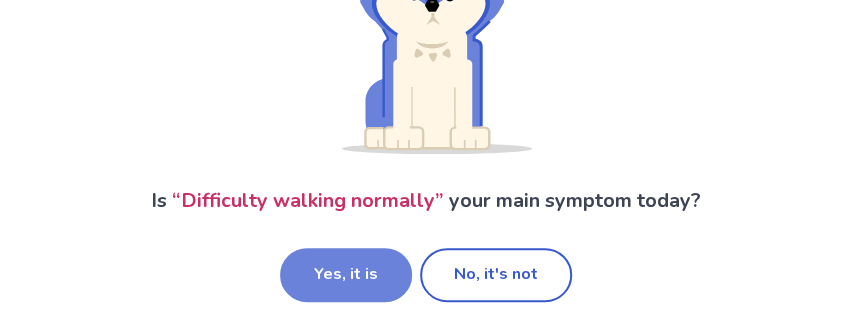 click on "Yes, it is" at bounding box center [346, 275] 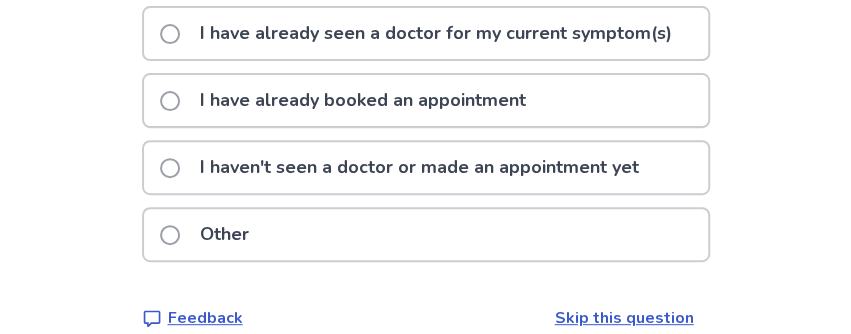 scroll, scrollTop: 100, scrollLeft: 0, axis: vertical 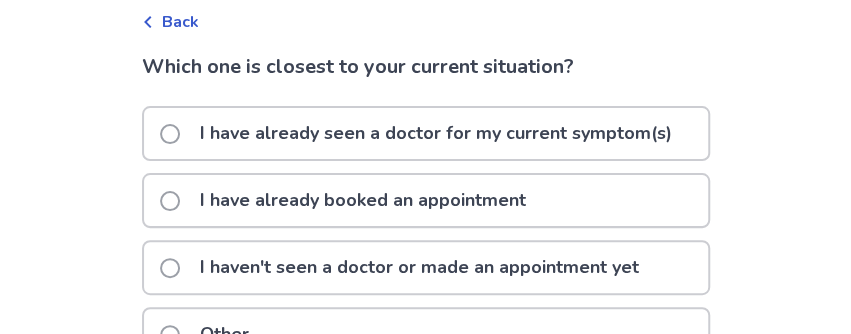 click at bounding box center [170, 134] 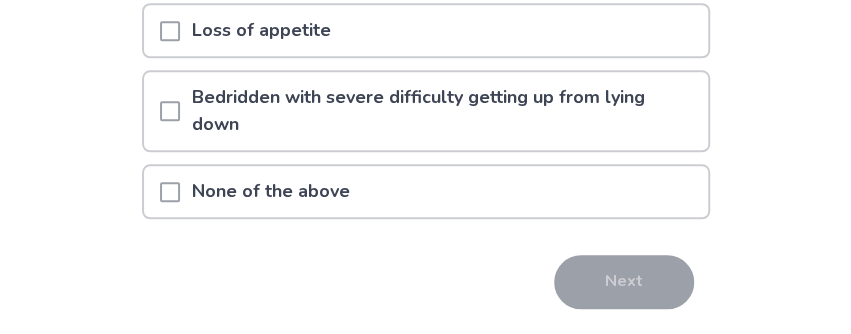 scroll, scrollTop: 700, scrollLeft: 0, axis: vertical 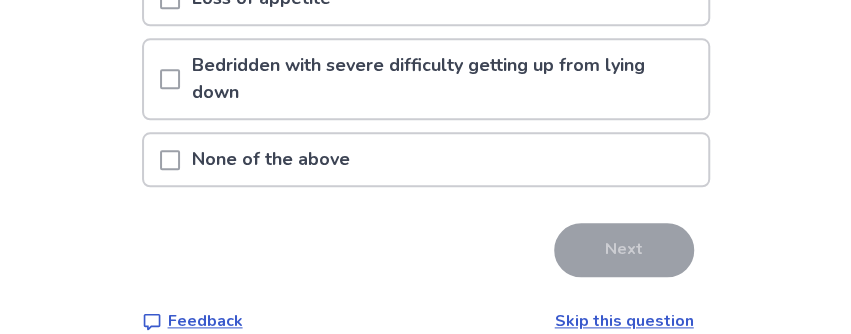 click at bounding box center [170, 160] 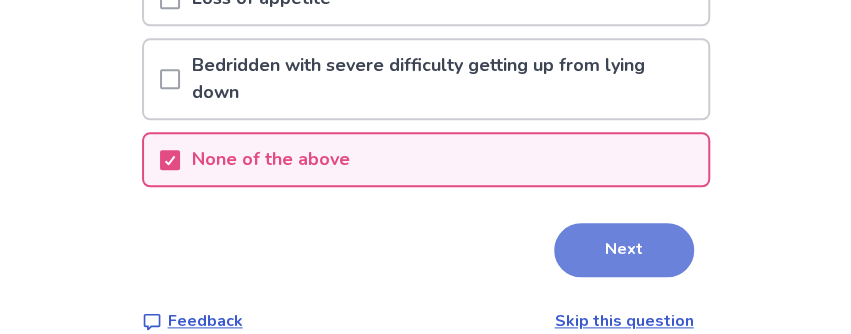 click on "Next" at bounding box center (624, 250) 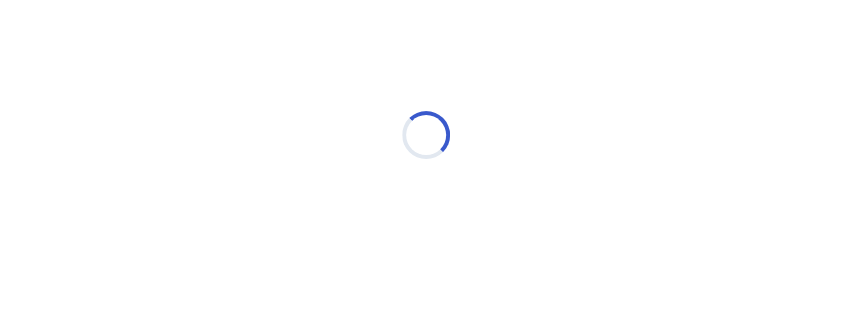 select on "*" 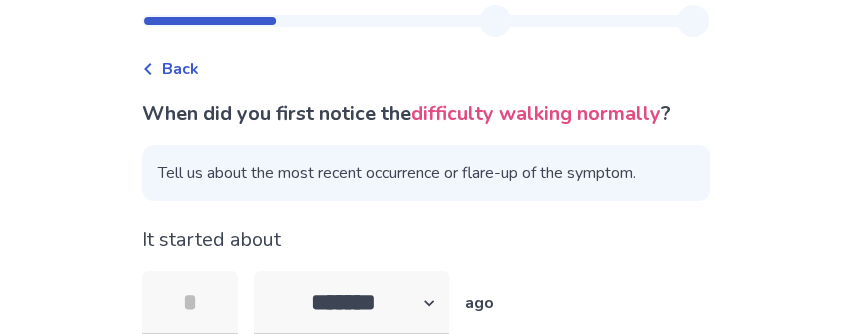 scroll, scrollTop: 153, scrollLeft: 0, axis: vertical 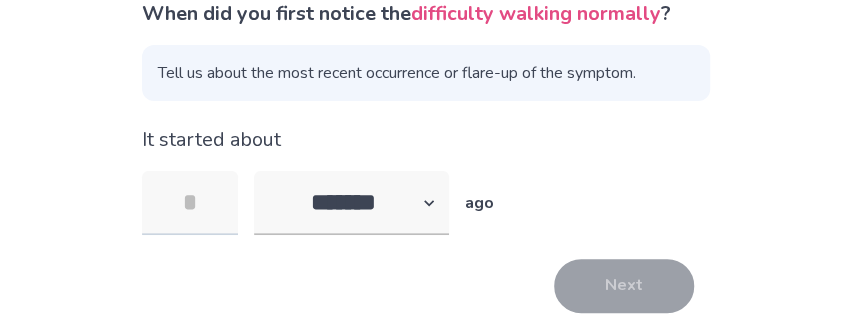 drag, startPoint x: 206, startPoint y: 198, endPoint x: 220, endPoint y: 199, distance: 14.035668 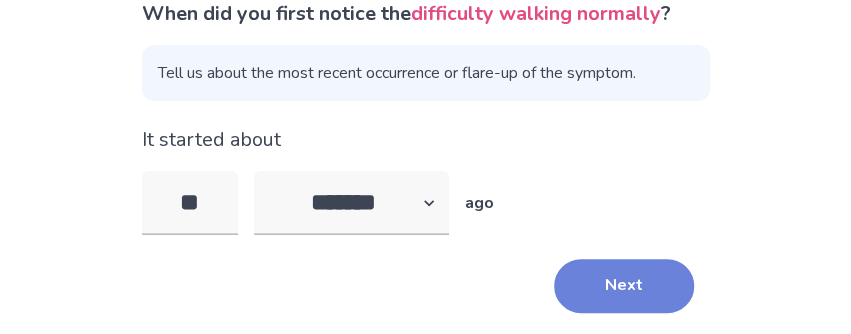 type on "**" 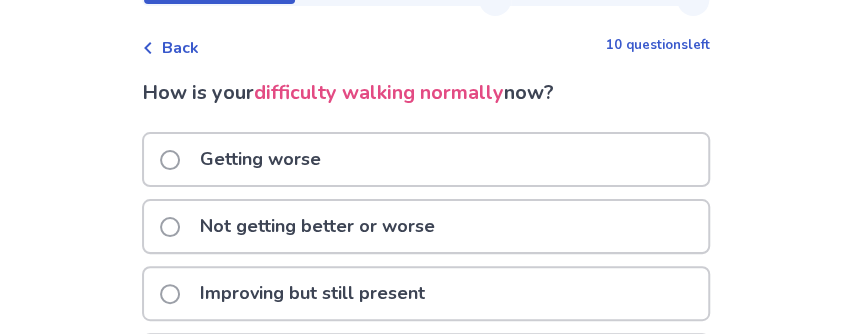 scroll, scrollTop: 100, scrollLeft: 0, axis: vertical 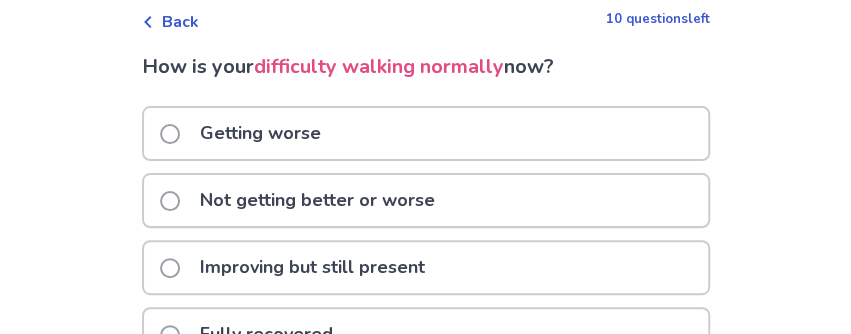 click at bounding box center [170, 134] 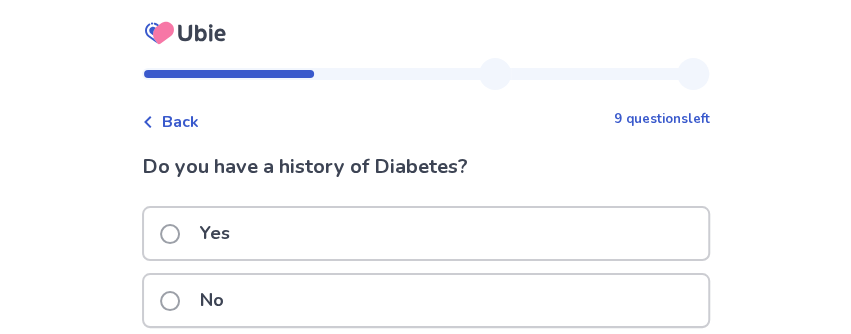 scroll, scrollTop: 90, scrollLeft: 0, axis: vertical 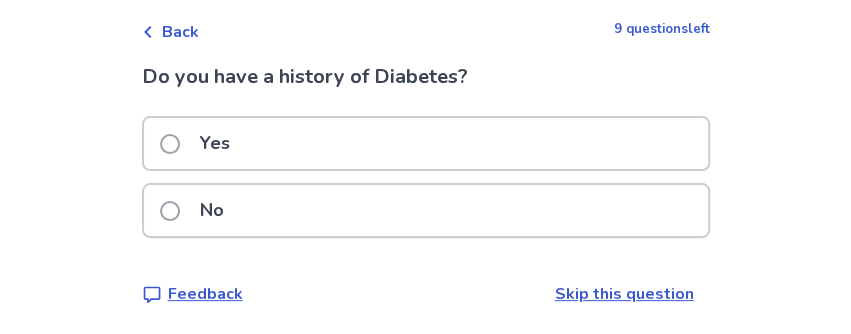 click at bounding box center (170, 211) 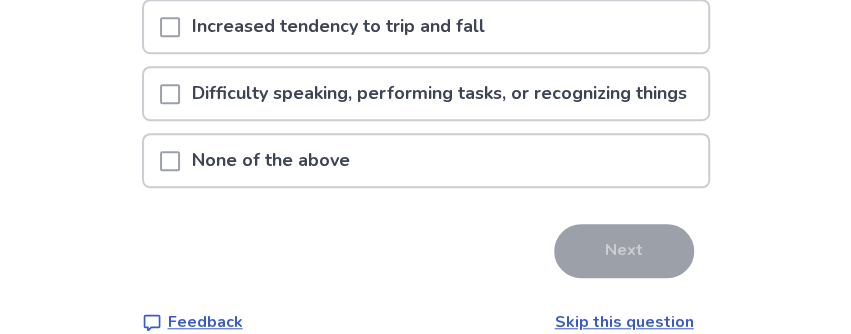 scroll, scrollTop: 491, scrollLeft: 0, axis: vertical 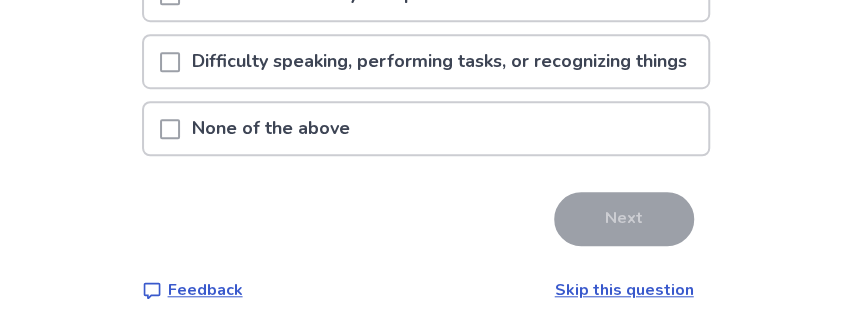 click at bounding box center [170, 129] 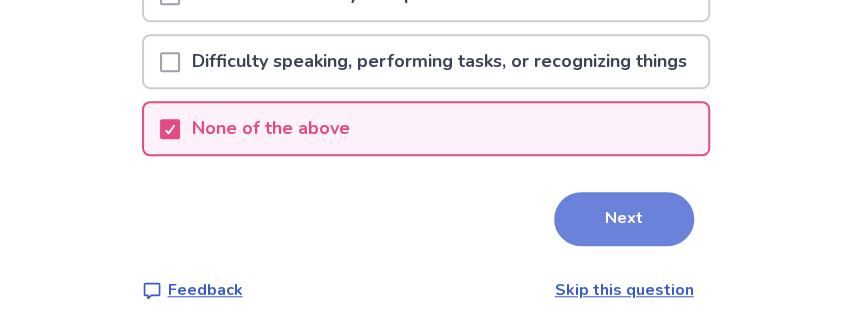 click on "Next" at bounding box center [624, 219] 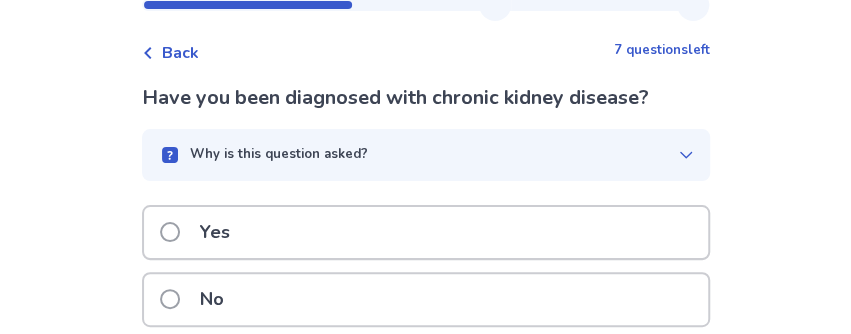 scroll, scrollTop: 100, scrollLeft: 0, axis: vertical 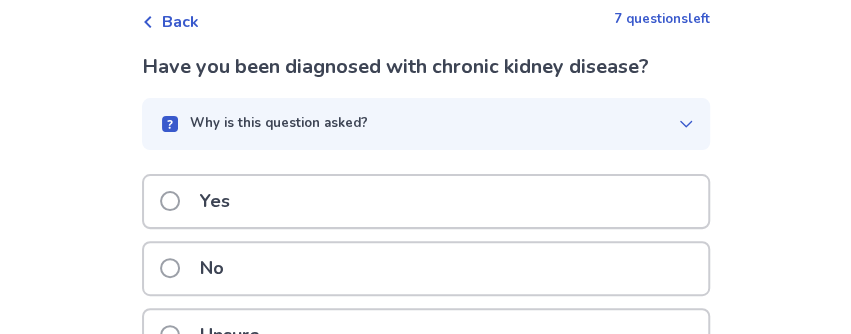 click at bounding box center [170, 268] 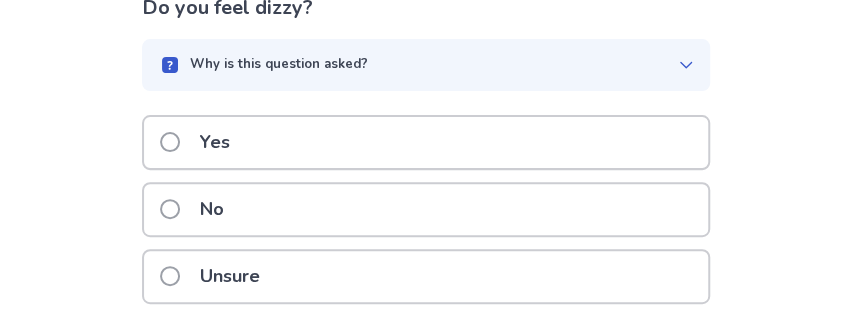 scroll, scrollTop: 200, scrollLeft: 0, axis: vertical 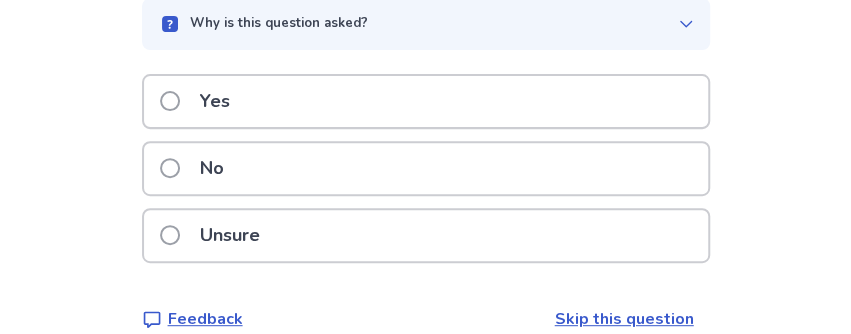 click at bounding box center (170, 168) 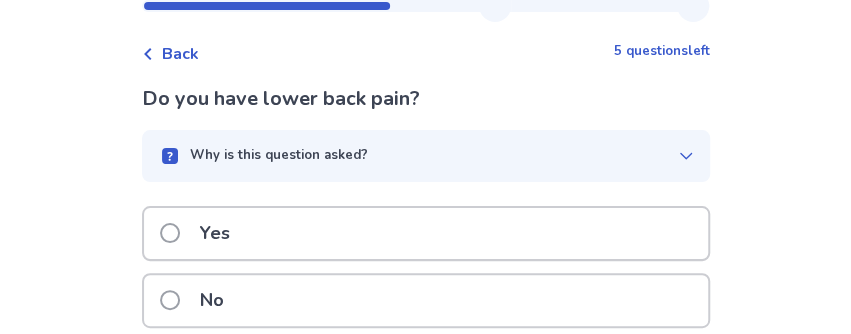 scroll, scrollTop: 100, scrollLeft: 0, axis: vertical 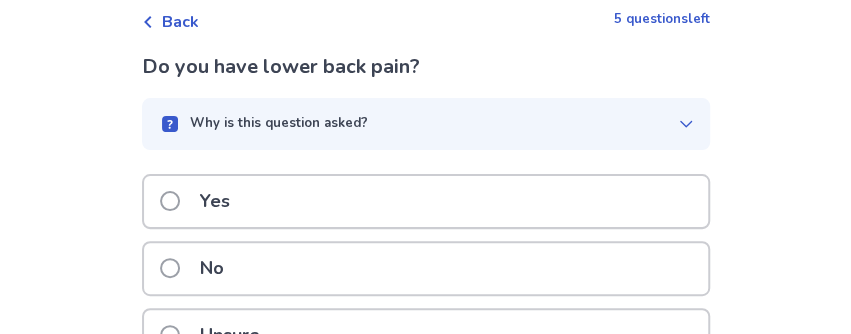 click at bounding box center [170, 268] 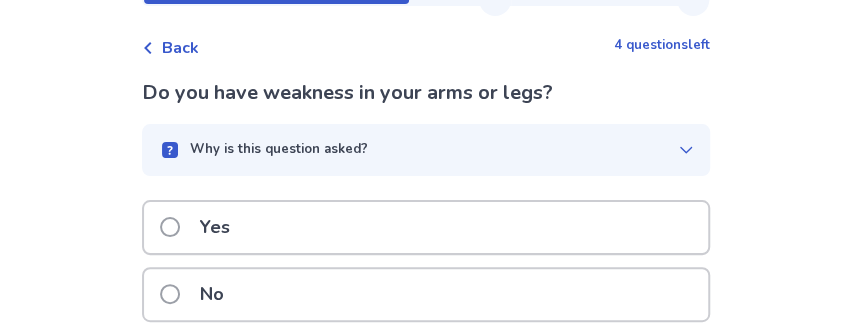 scroll, scrollTop: 100, scrollLeft: 0, axis: vertical 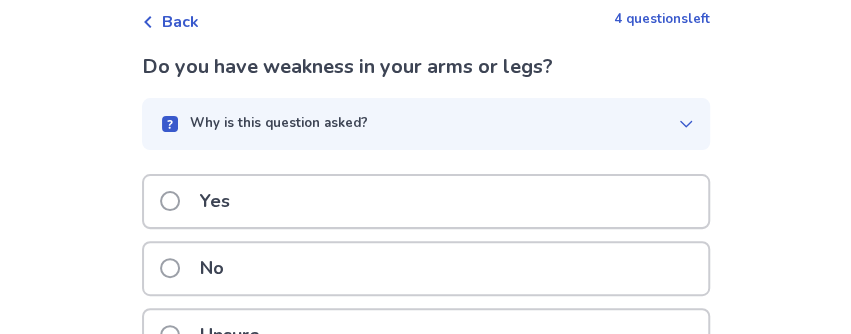 click at bounding box center [170, 201] 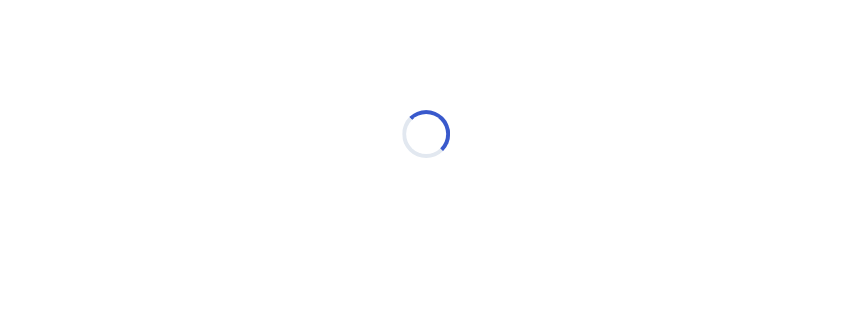 scroll, scrollTop: 85, scrollLeft: 0, axis: vertical 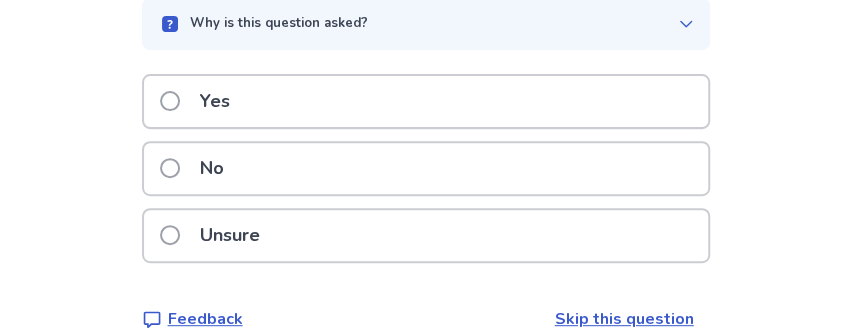 click at bounding box center (170, 235) 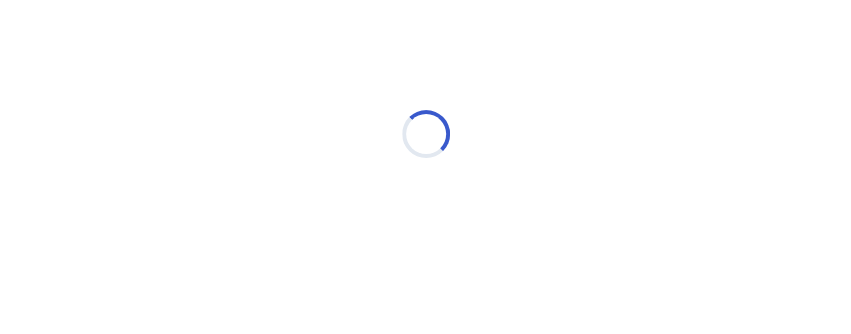 scroll, scrollTop: 85, scrollLeft: 0, axis: vertical 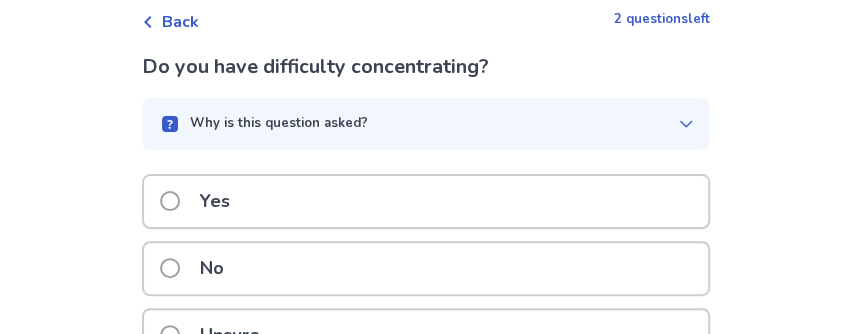 click at bounding box center (170, 268) 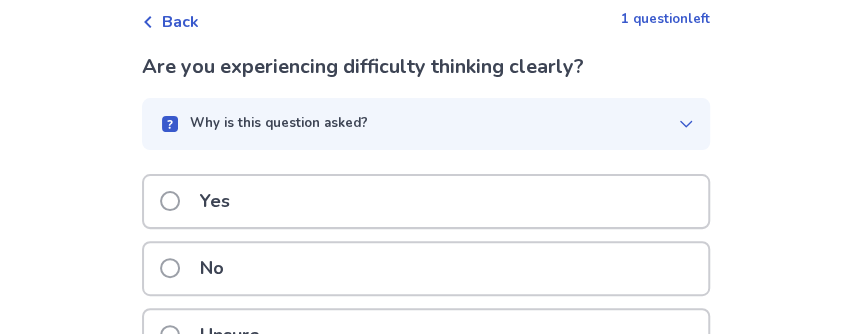 scroll, scrollTop: 200, scrollLeft: 0, axis: vertical 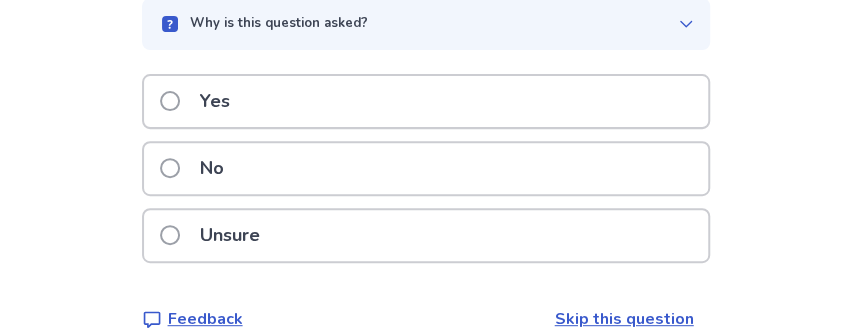 click at bounding box center [170, 235] 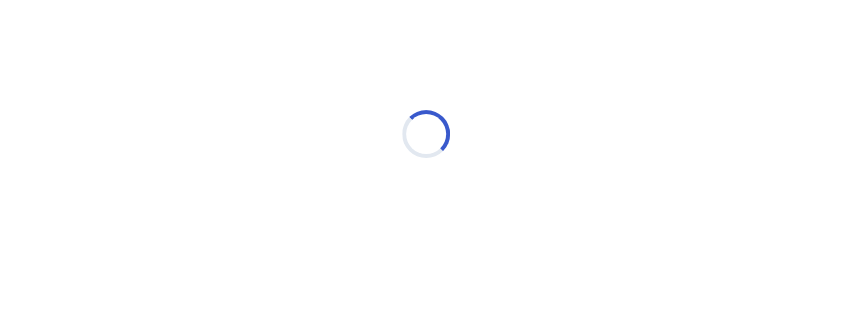 scroll, scrollTop: 85, scrollLeft: 0, axis: vertical 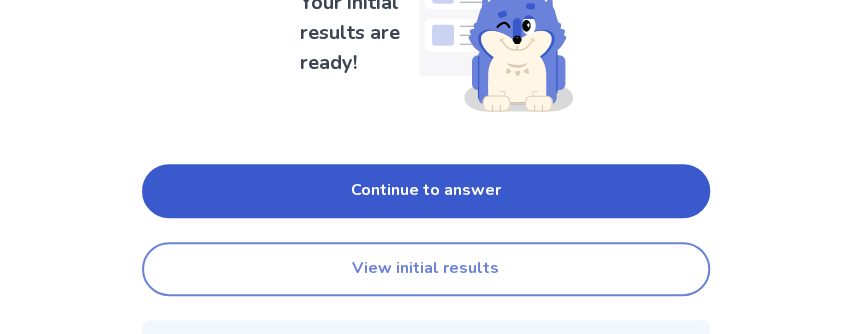 click on "View initial results" at bounding box center [426, 269] 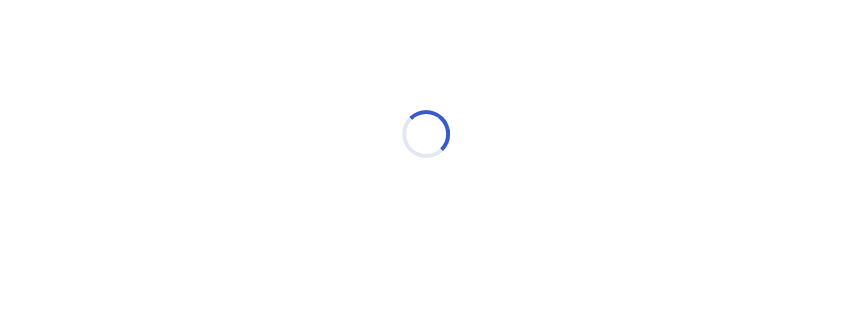 scroll, scrollTop: 85, scrollLeft: 0, axis: vertical 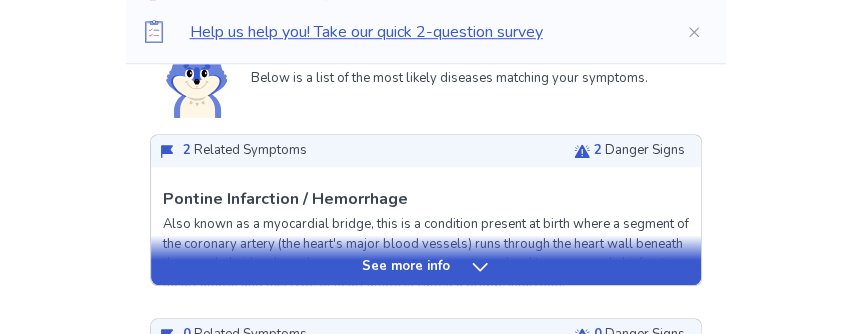 click 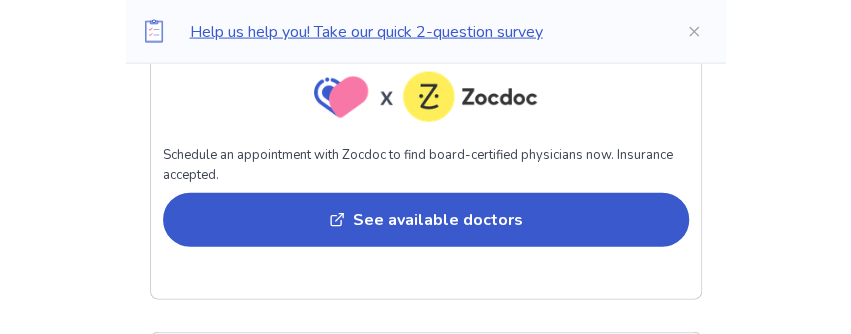 scroll, scrollTop: 1500, scrollLeft: 0, axis: vertical 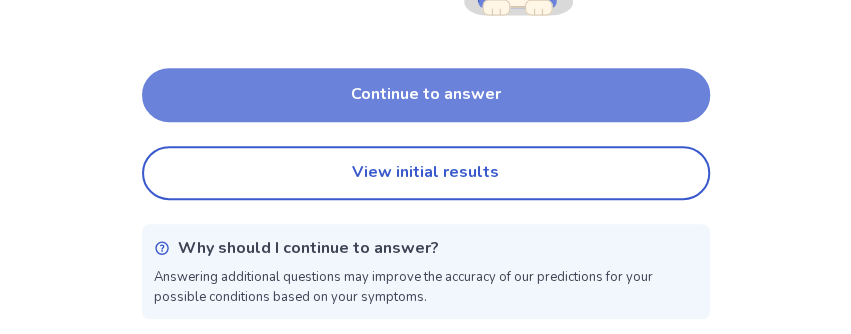 click on "Continue to answer" at bounding box center (426, 95) 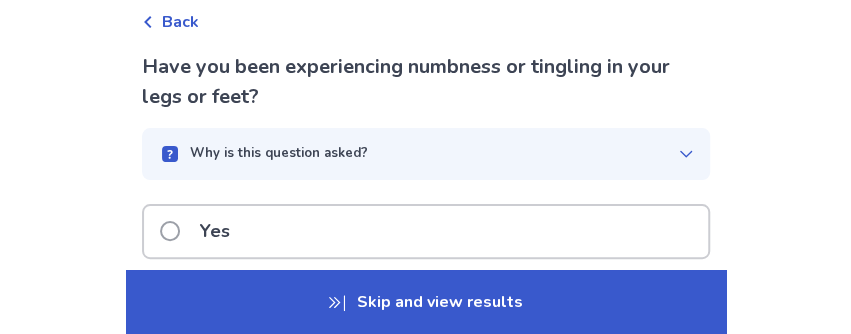 scroll, scrollTop: 200, scrollLeft: 0, axis: vertical 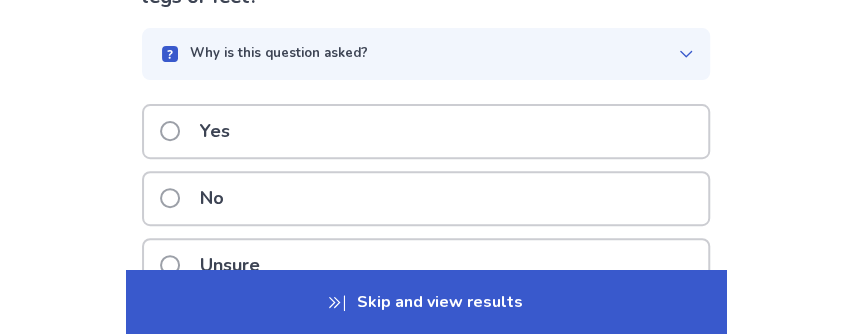 click on "Yes" at bounding box center (215, 131) 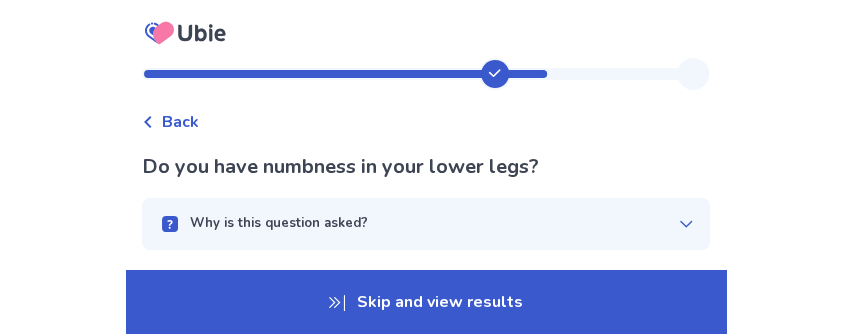 scroll, scrollTop: 100, scrollLeft: 0, axis: vertical 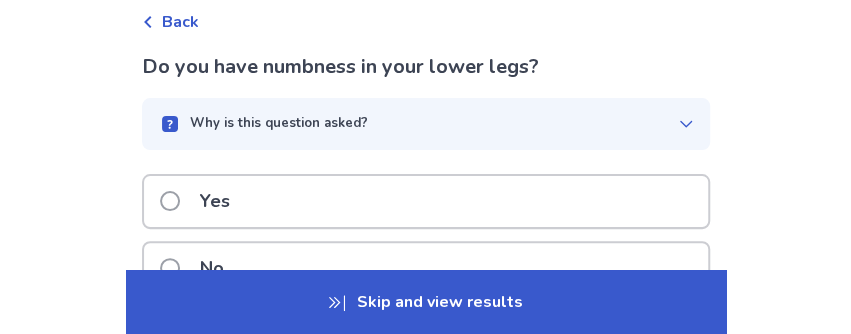 click on "Yes" at bounding box center (215, 201) 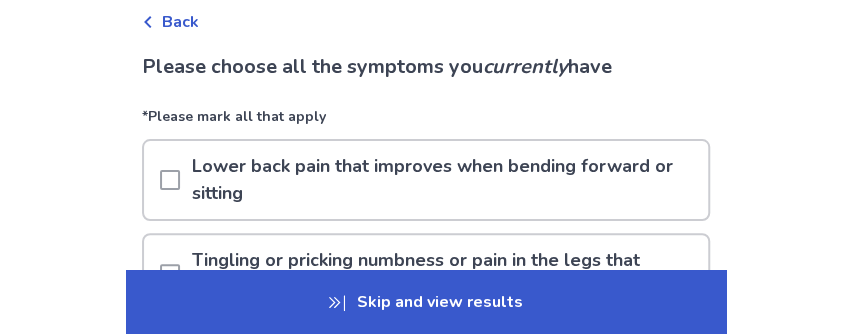 scroll, scrollTop: 200, scrollLeft: 0, axis: vertical 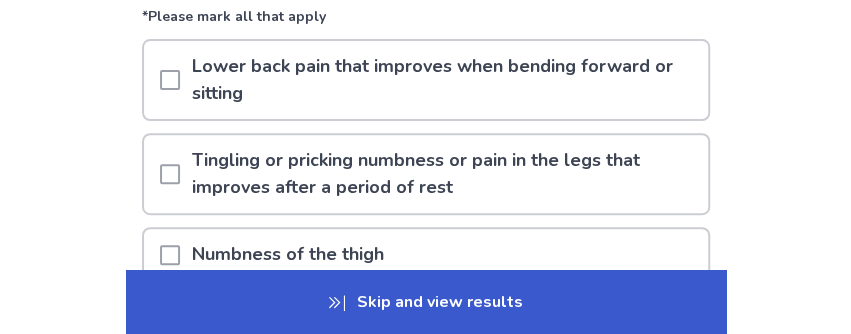 click at bounding box center [170, 174] 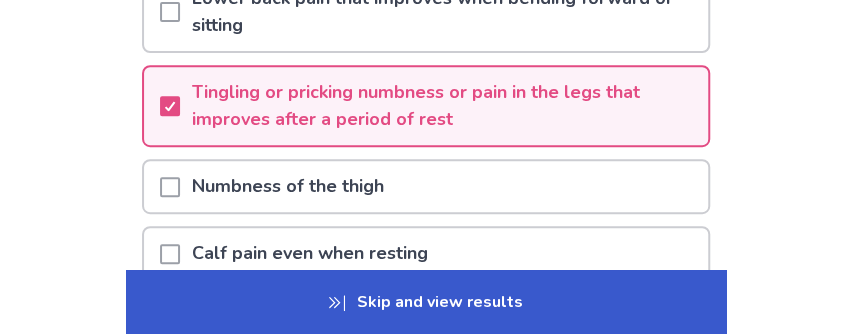 scroll, scrollTop: 300, scrollLeft: 0, axis: vertical 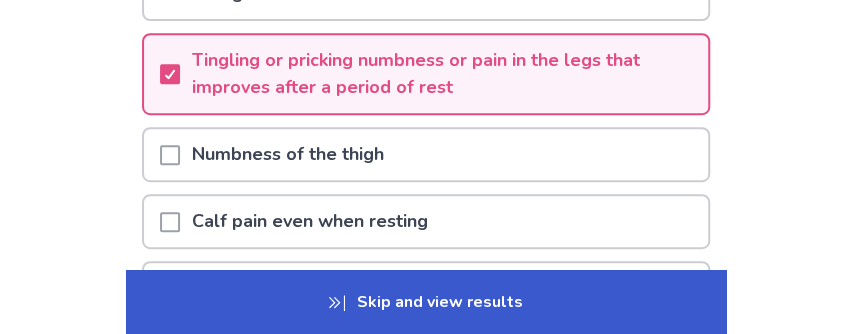 click at bounding box center (170, 155) 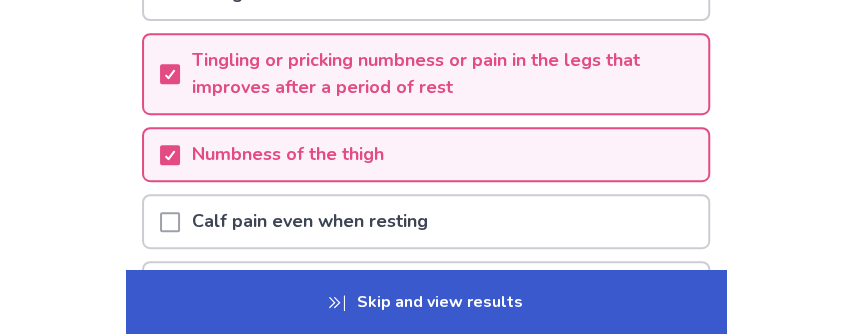 click at bounding box center (170, 222) 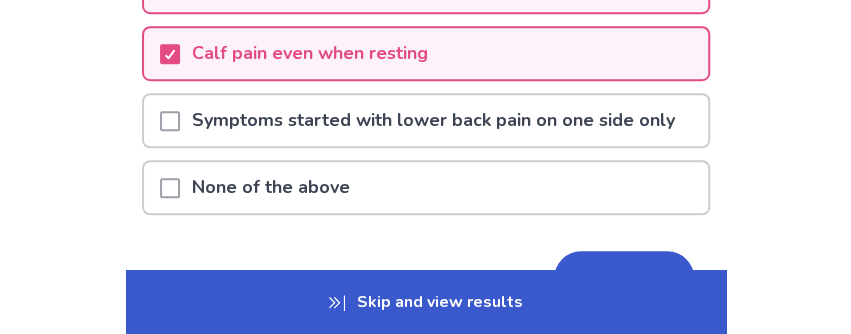 scroll, scrollTop: 500, scrollLeft: 0, axis: vertical 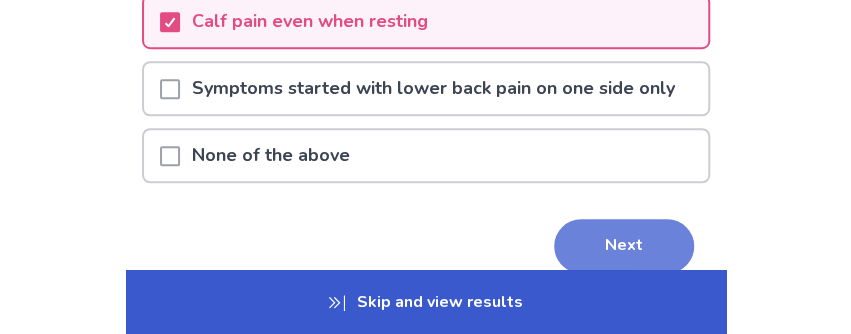 click on "Next" at bounding box center [624, 246] 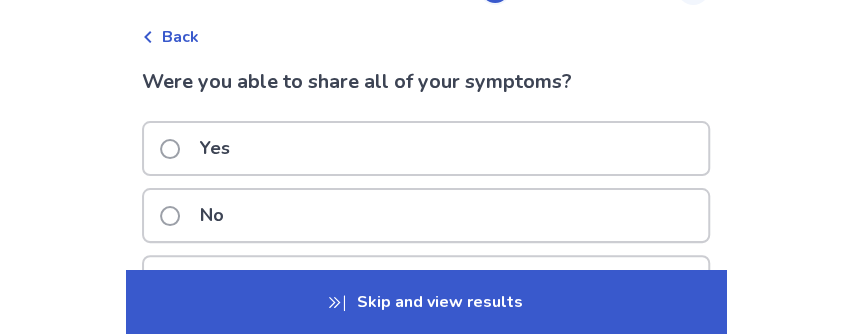 scroll, scrollTop: 0, scrollLeft: 0, axis: both 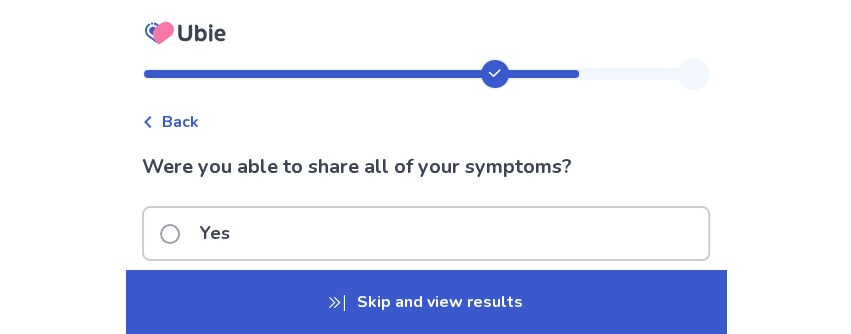 click at bounding box center (170, 234) 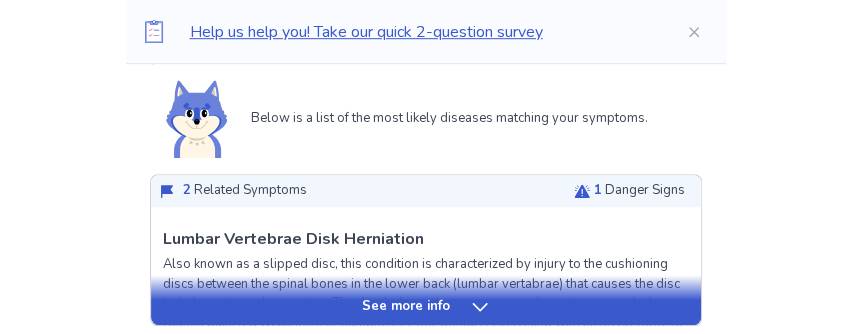 scroll, scrollTop: 500, scrollLeft: 0, axis: vertical 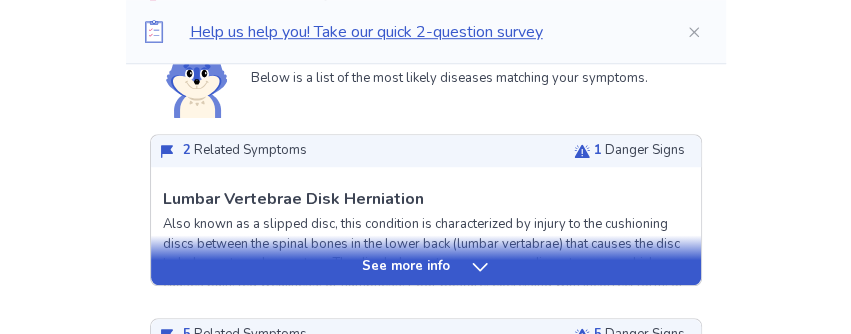 click 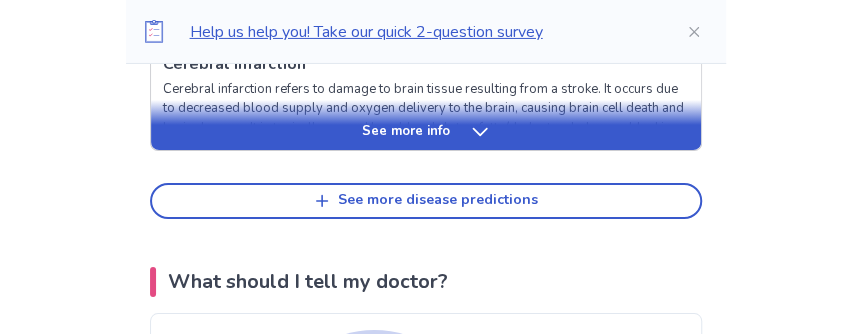 scroll, scrollTop: 2400, scrollLeft: 0, axis: vertical 